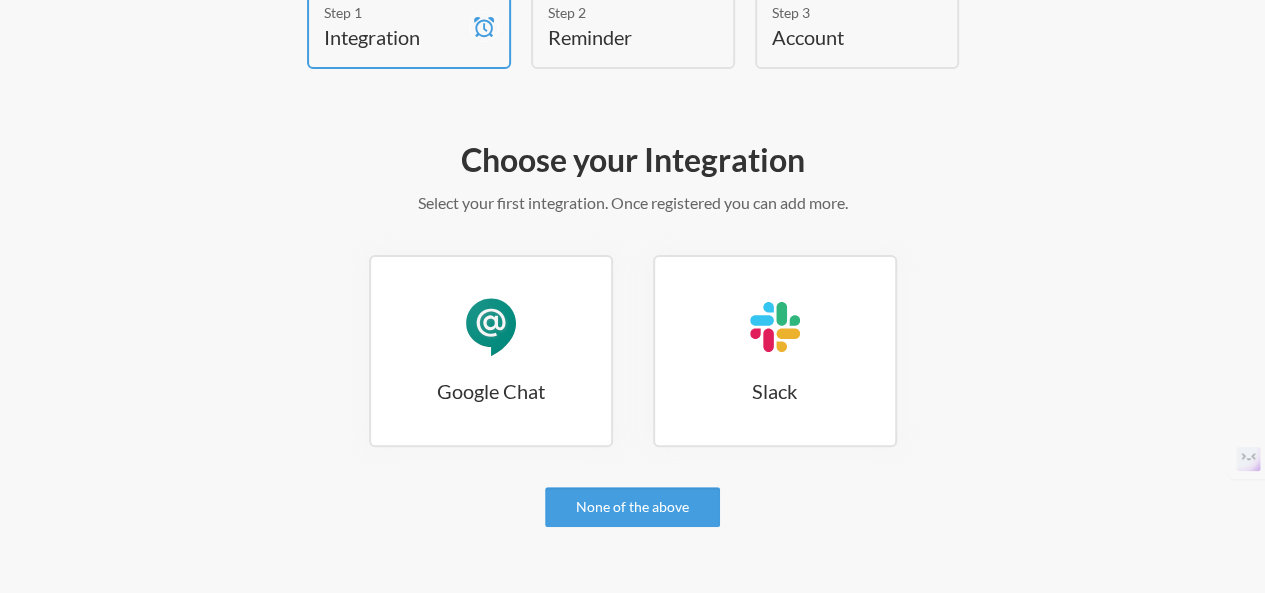 scroll, scrollTop: 126, scrollLeft: 0, axis: vertical 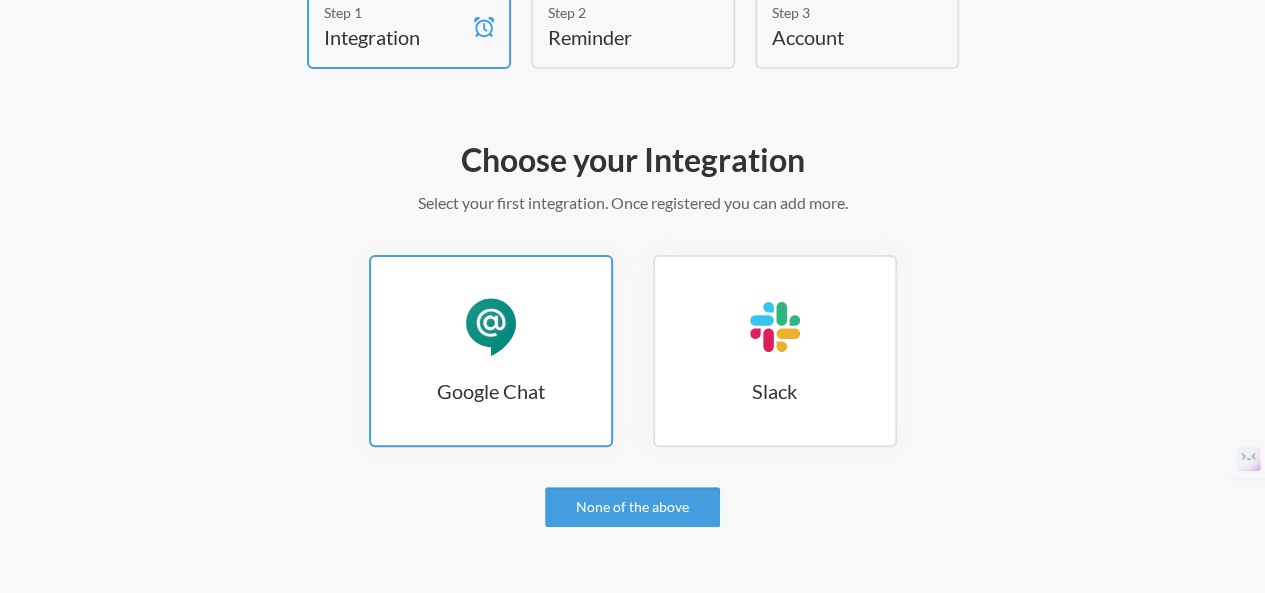 click on "Google Chat" at bounding box center [491, 391] 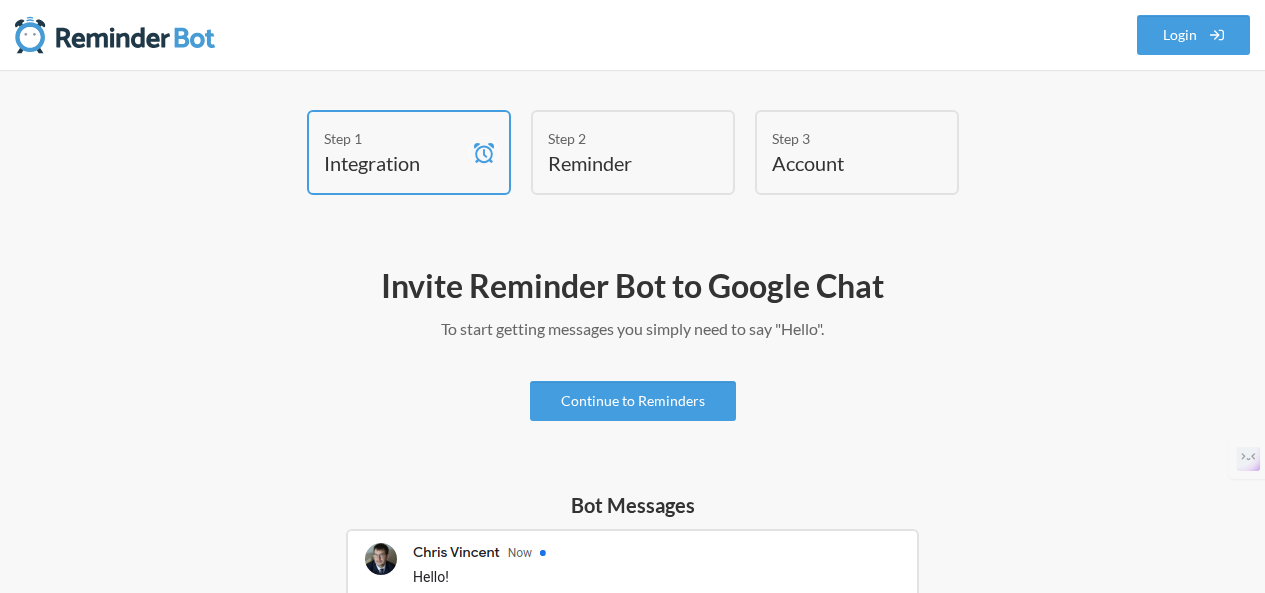 scroll, scrollTop: 0, scrollLeft: 0, axis: both 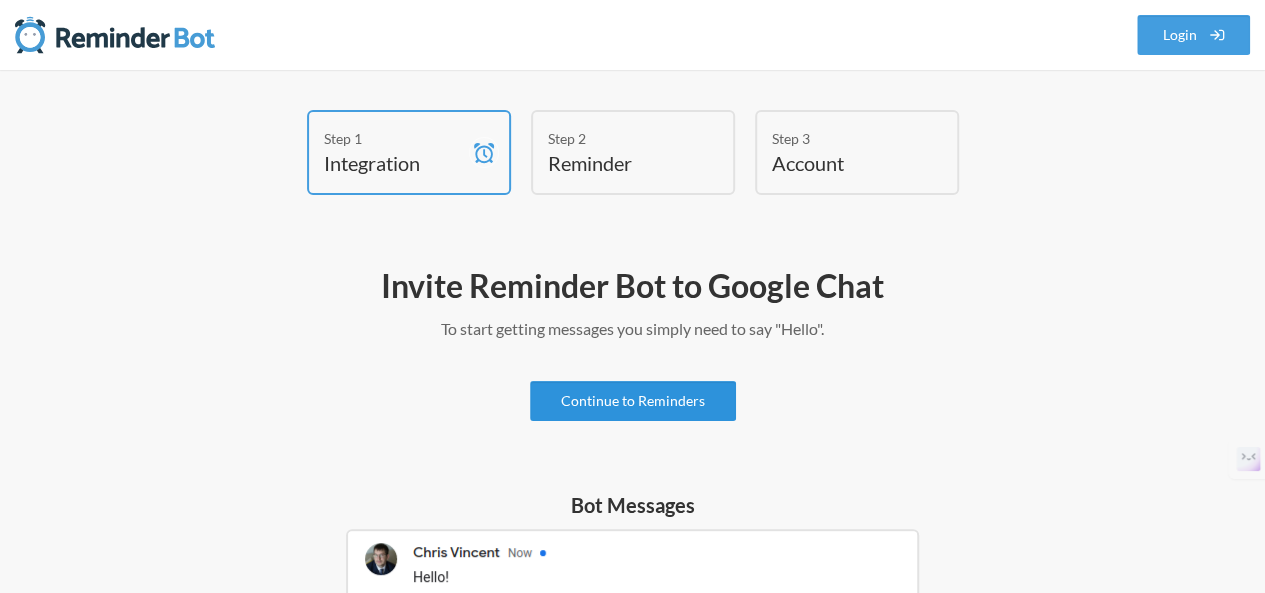 click on "Continue to Reminders" at bounding box center [633, 401] 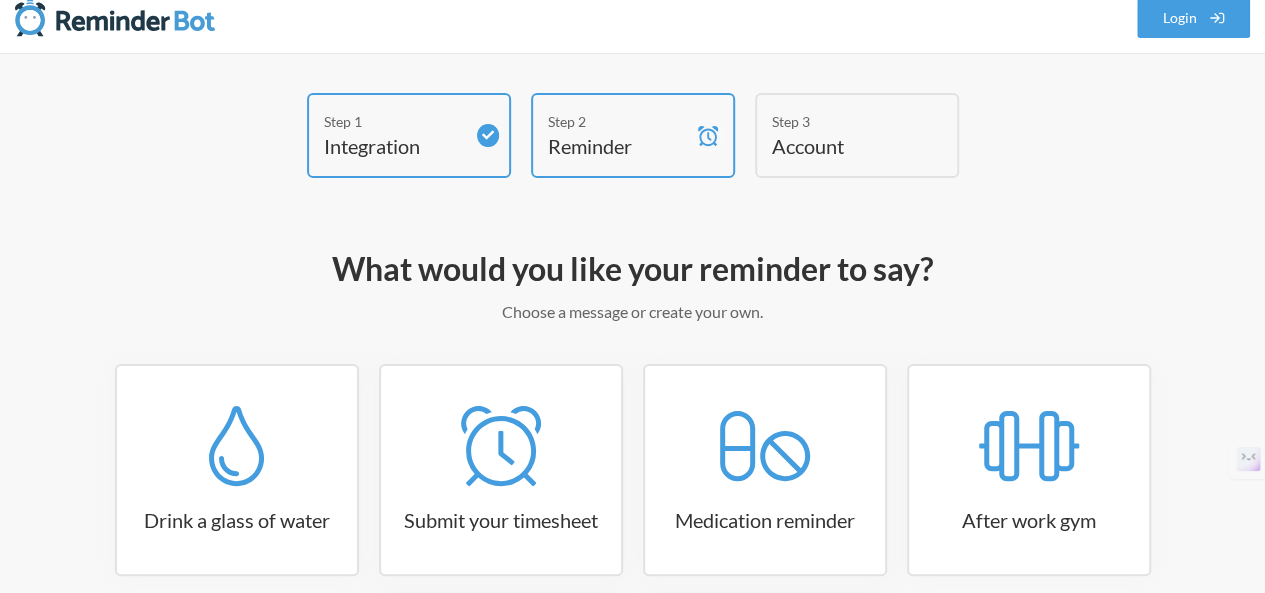 scroll, scrollTop: 8, scrollLeft: 0, axis: vertical 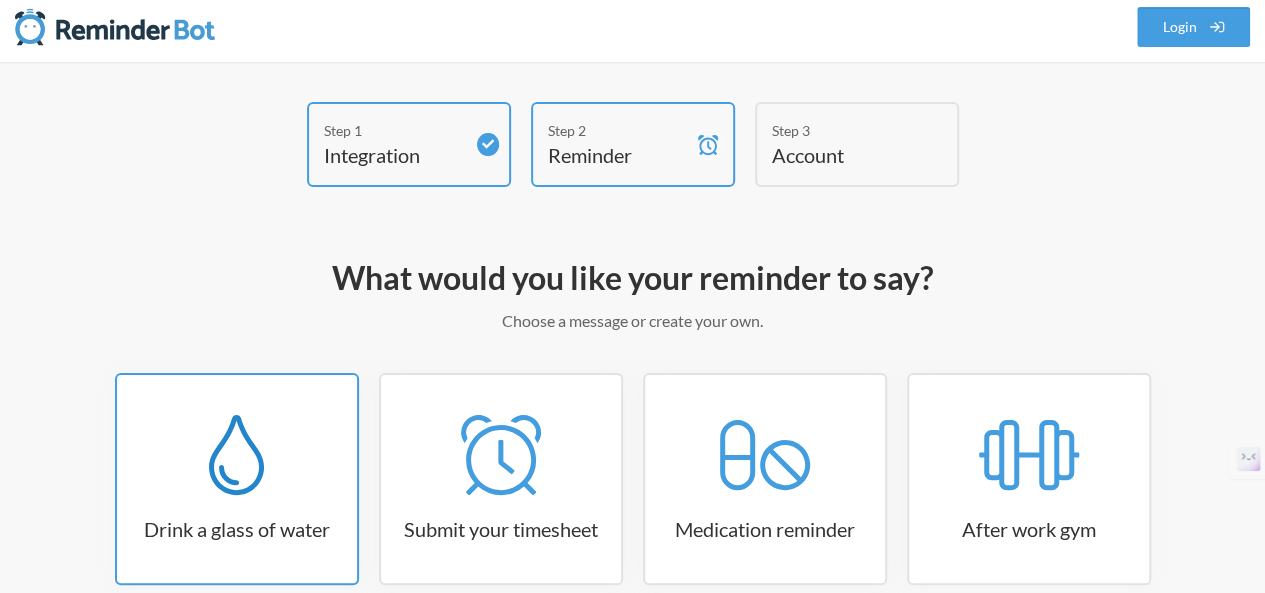 click at bounding box center (236, 455) 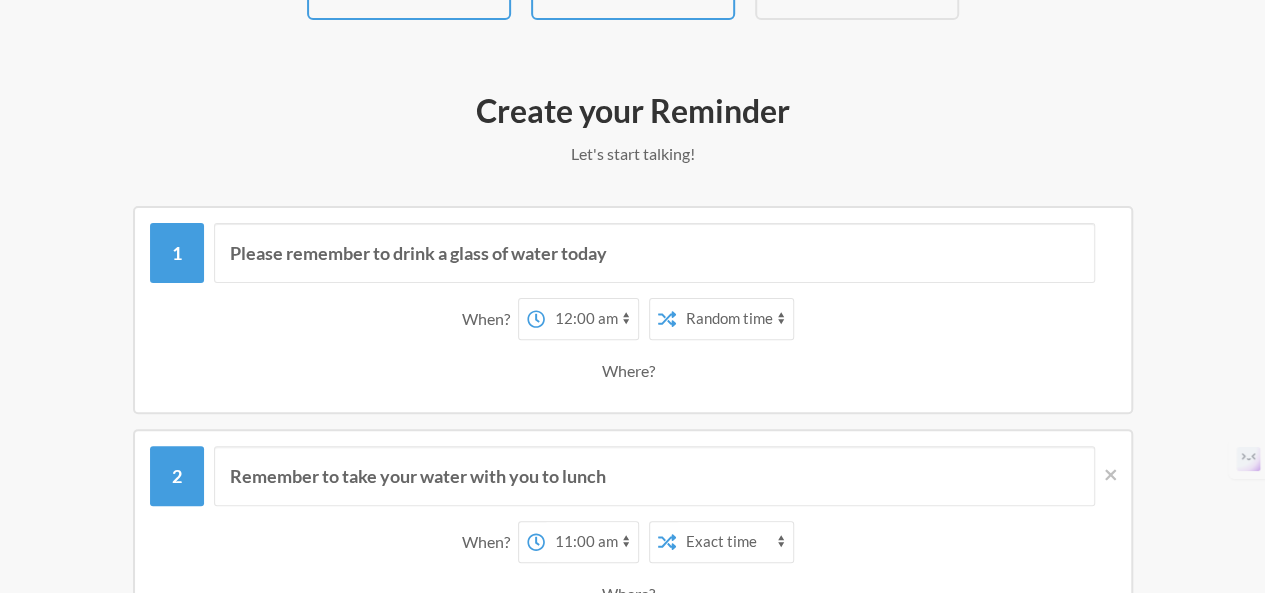 scroll, scrollTop: 174, scrollLeft: 0, axis: vertical 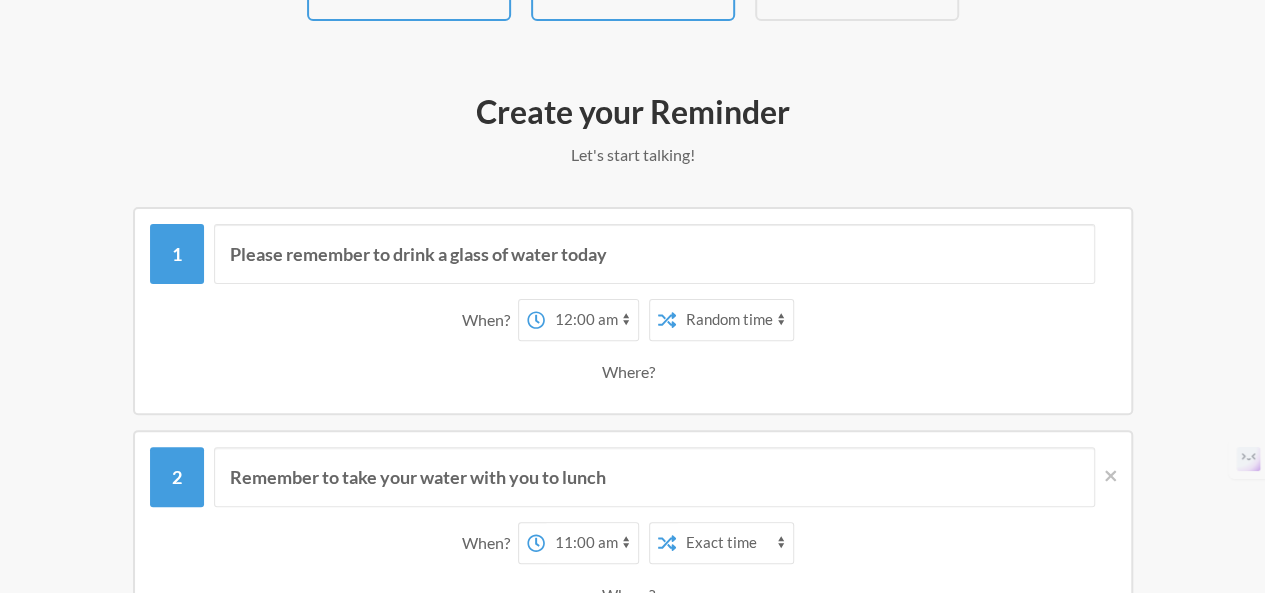click on "12:00 am 12:15 am 12:30 am 12:45 am 1:00 am 1:15 am 1:30 am 1:45 am 2:00 am 2:15 am 2:30 am 2:45 am 3:00 am 3:15 am 3:30 am 3:45 am 4:00 am 4:15 am 4:30 am 4:45 am 5:00 am 5:15 am 5:30 am 5:45 am 6:00 am 6:15 am 6:30 am 6:45 am 7:00 am 7:15 am 7:30 am 7:45 am 8:00 am 8:15 am 8:30 am 8:45 am 9:00 am 9:15 am 9:30 am 9:45 am 10:00 am 10:15 am 10:30 am 10:45 am 11:00 am 11:15 am 11:30 am 11:45 am 12:00 pm 12:15 pm 12:30 pm 12:45 pm 1:00 pm 1:15 pm 1:30 pm 1:45 pm 2:00 pm 2:15 pm 2:30 pm 2:45 pm 3:00 pm 3:15 pm 3:30 pm 3:45 pm 4:00 pm 4:15 pm 4:30 pm 4:45 pm 5:00 pm 5:15 pm 5:30 pm 5:45 pm 6:00 pm 6:15 pm 6:30 pm 6:45 pm 7:00 pm 7:15 pm 7:30 pm 7:45 pm 8:00 pm 8:15 pm 8:30 pm 8:45 pm 9:00 pm 9:15 pm 9:30 pm 9:45 pm 10:00 pm 10:15 pm 10:30 pm 10:45 pm 11:00 pm 11:15 pm 11:30 pm 11:45 pm" at bounding box center [591, 320] 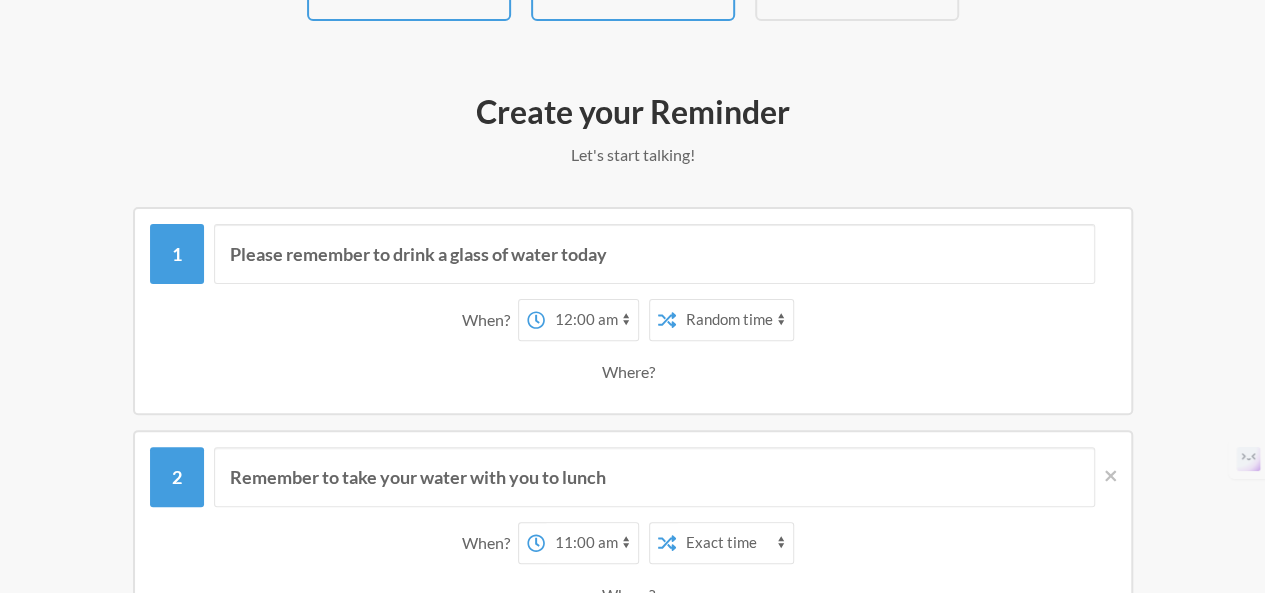 click on "12:00 am 12:15 am 12:30 am 12:45 am 1:00 am 1:15 am 1:30 am 1:45 am 2:00 am 2:15 am 2:30 am 2:45 am 3:00 am 3:15 am 3:30 am 3:45 am 4:00 am 4:15 am 4:30 am 4:45 am 5:00 am 5:15 am 5:30 am 5:45 am 6:00 am 6:15 am 6:30 am 6:45 am 7:00 am 7:15 am 7:30 am 7:45 am 8:00 am 8:15 am 8:30 am 8:45 am 9:00 am 9:15 am 9:30 am 9:45 am 10:00 am 10:15 am 10:30 am 10:45 am 11:00 am 11:15 am 11:30 am 11:45 am 12:00 pm 12:15 pm 12:30 pm 12:45 pm 1:00 pm 1:15 pm 1:30 pm 1:45 pm 2:00 pm 2:15 pm 2:30 pm 2:45 pm 3:00 pm 3:15 pm 3:30 pm 3:45 pm 4:00 pm 4:15 pm 4:30 pm 4:45 pm 5:00 pm 5:15 pm 5:30 pm 5:45 pm 6:00 pm 6:15 pm 6:30 pm 6:45 pm 7:00 pm 7:15 pm 7:30 pm 7:45 pm 8:00 pm 8:15 pm 8:30 pm 8:45 pm 9:00 pm 9:15 pm 9:30 pm 9:45 pm 10:00 pm 10:15 pm 10:30 pm 10:45 pm 11:00 pm 11:15 pm 11:30 pm 11:45 pm" at bounding box center (591, 320) 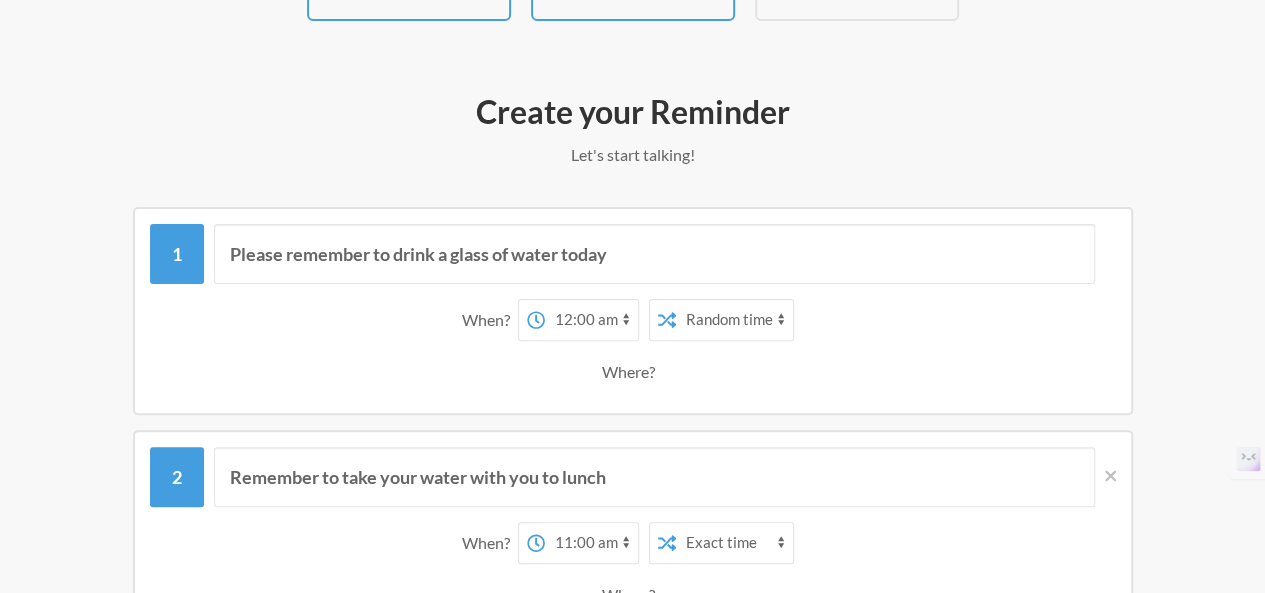 click on "Where?" at bounding box center [490, 320] 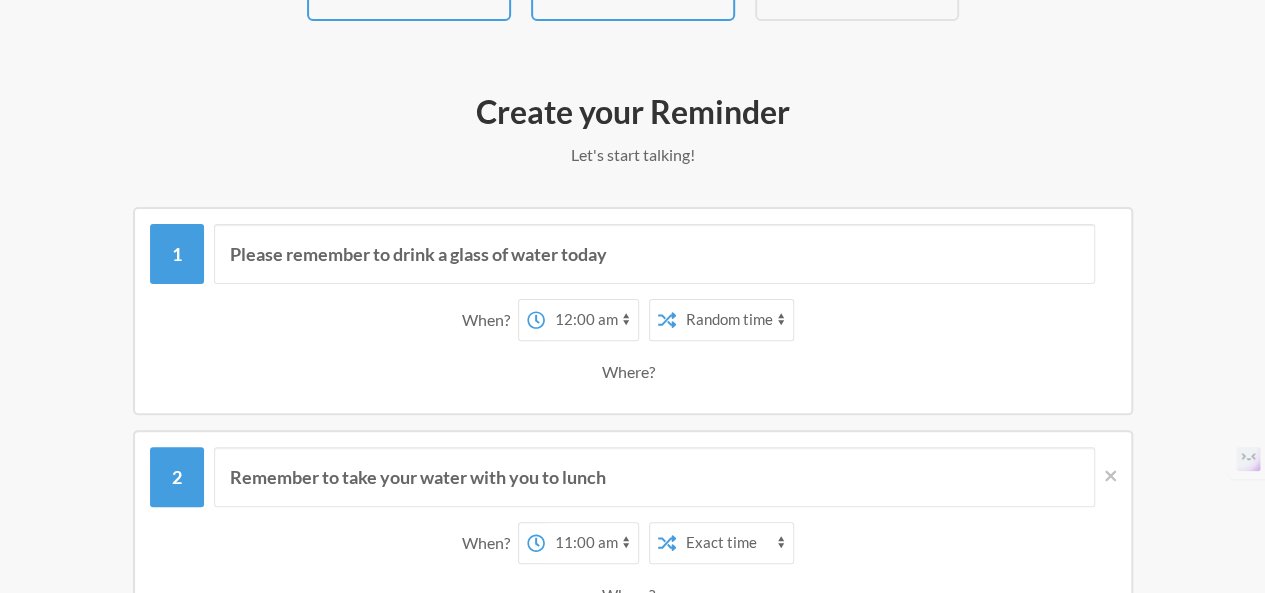 click on "Where?" at bounding box center [490, 320] 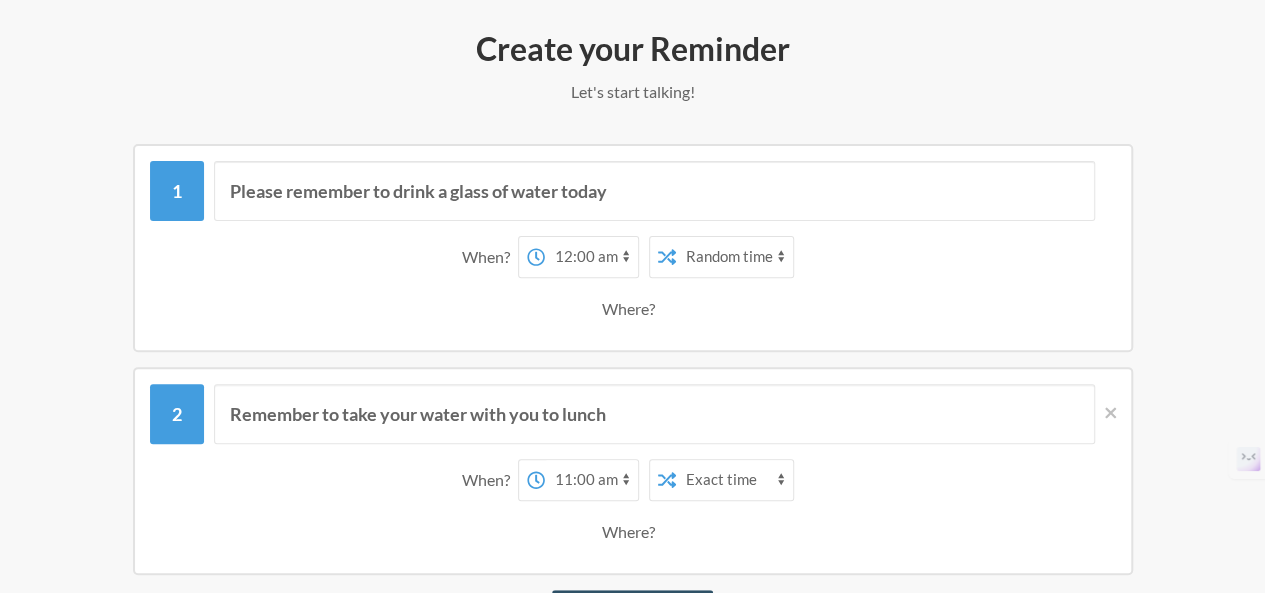 scroll, scrollTop: 234, scrollLeft: 0, axis: vertical 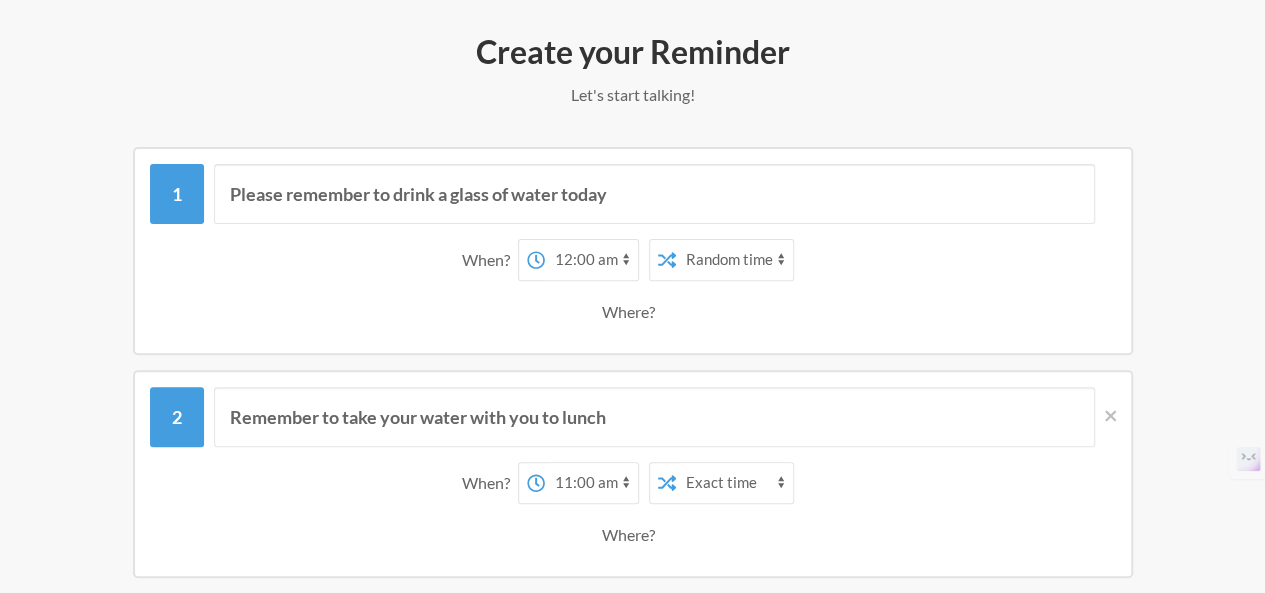 click on "12:00 am 12:15 am 12:30 am 12:45 am 1:00 am 1:15 am 1:30 am 1:45 am 2:00 am 2:15 am 2:30 am 2:45 am 3:00 am 3:15 am 3:30 am 3:45 am 4:00 am 4:15 am 4:30 am 4:45 am 5:00 am 5:15 am 5:30 am 5:45 am 6:00 am 6:15 am 6:30 am 6:45 am 7:00 am 7:15 am 7:30 am 7:45 am 8:00 am 8:15 am 8:30 am 8:45 am 9:00 am 9:15 am 9:30 am 9:45 am 10:00 am 10:15 am 10:30 am 10:45 am 11:00 am 11:15 am 11:30 am 11:45 am 12:00 pm 12:15 pm 12:30 pm 12:45 pm 1:00 pm 1:15 pm 1:30 pm 1:45 pm 2:00 pm 2:15 pm 2:30 pm 2:45 pm 3:00 pm 3:15 pm 3:30 pm 3:45 pm 4:00 pm 4:15 pm 4:30 pm 4:45 pm 5:00 pm 5:15 pm 5:30 pm 5:45 pm 6:00 pm 6:15 pm 6:30 pm 6:45 pm 7:00 pm 7:15 pm 7:30 pm 7:45 pm 8:00 pm 8:15 pm 8:30 pm 8:45 pm 9:00 pm 9:15 pm 9:30 pm 9:45 pm 10:00 pm 10:15 pm 10:30 pm 10:45 pm 11:00 pm 11:15 pm 11:30 pm 11:45 pm" at bounding box center [591, 483] 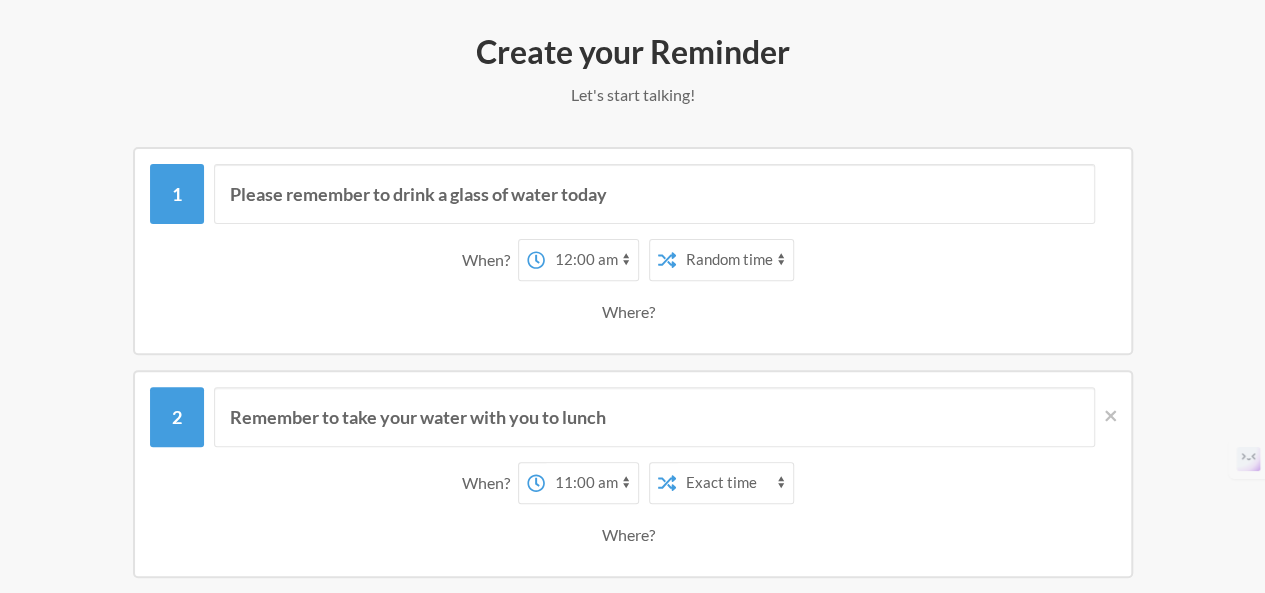 click on "12:00 am 12:15 am 12:30 am 12:45 am 1:00 am 1:15 am 1:30 am 1:45 am 2:00 am 2:15 am 2:30 am 2:45 am 3:00 am 3:15 am 3:30 am 3:45 am 4:00 am 4:15 am 4:30 am 4:45 am 5:00 am 5:15 am 5:30 am 5:45 am 6:00 am 6:15 am 6:30 am 6:45 am 7:00 am 7:15 am 7:30 am 7:45 am 8:00 am 8:15 am 8:30 am 8:45 am 9:00 am 9:15 am 9:30 am 9:45 am 10:00 am 10:15 am 10:30 am 10:45 am 11:00 am 11:15 am 11:30 am 11:45 am 12:00 pm 12:15 pm 12:30 pm 12:45 pm 1:00 pm 1:15 pm 1:30 pm 1:45 pm 2:00 pm 2:15 pm 2:30 pm 2:45 pm 3:00 pm 3:15 pm 3:30 pm 3:45 pm 4:00 pm 4:15 pm 4:30 pm 4:45 pm 5:00 pm 5:15 pm 5:30 pm 5:45 pm 6:00 pm 6:15 pm 6:30 pm 6:45 pm 7:00 pm 7:15 pm 7:30 pm 7:45 pm 8:00 pm 8:15 pm 8:30 pm 8:45 pm 9:00 pm 9:15 pm 9:30 pm 9:45 pm 10:00 pm 10:15 pm 10:30 pm 10:45 pm 11:00 pm 11:15 pm 11:30 pm 11:45 pm" at bounding box center [591, 483] 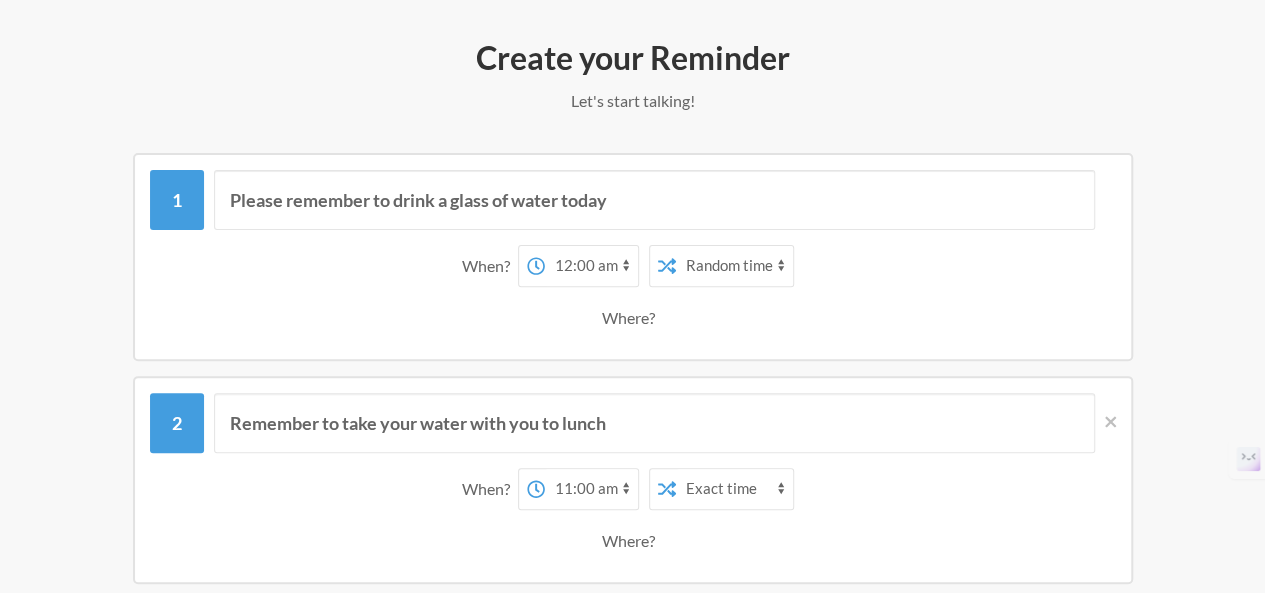 scroll, scrollTop: 0, scrollLeft: 0, axis: both 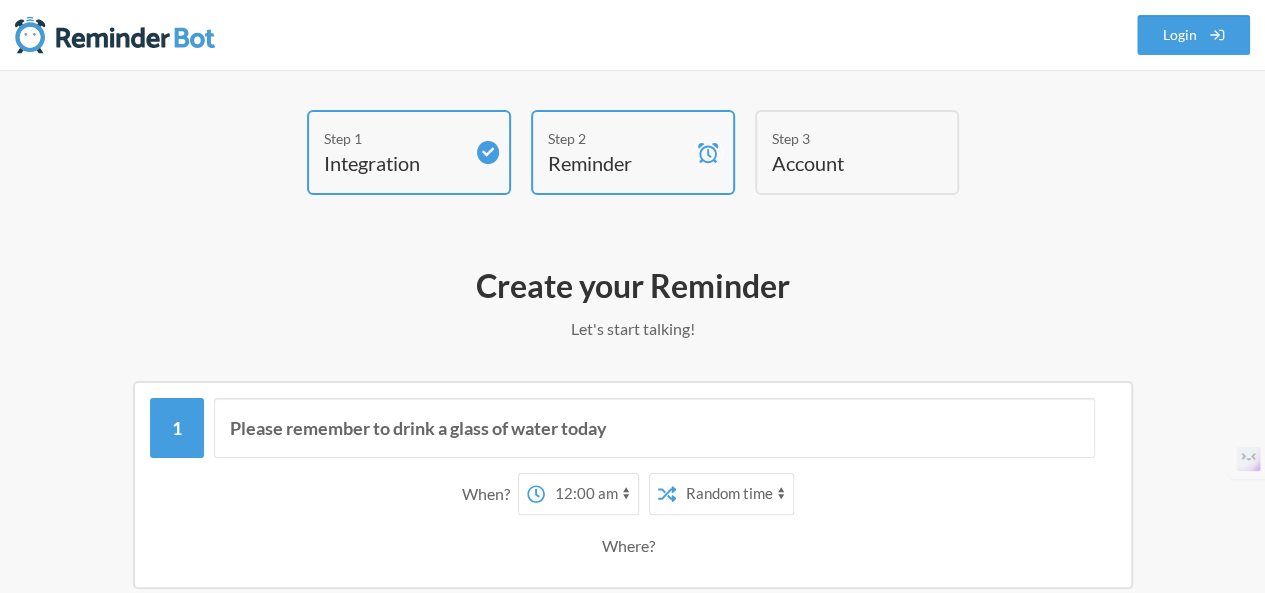 click on "Account" at bounding box center [394, 163] 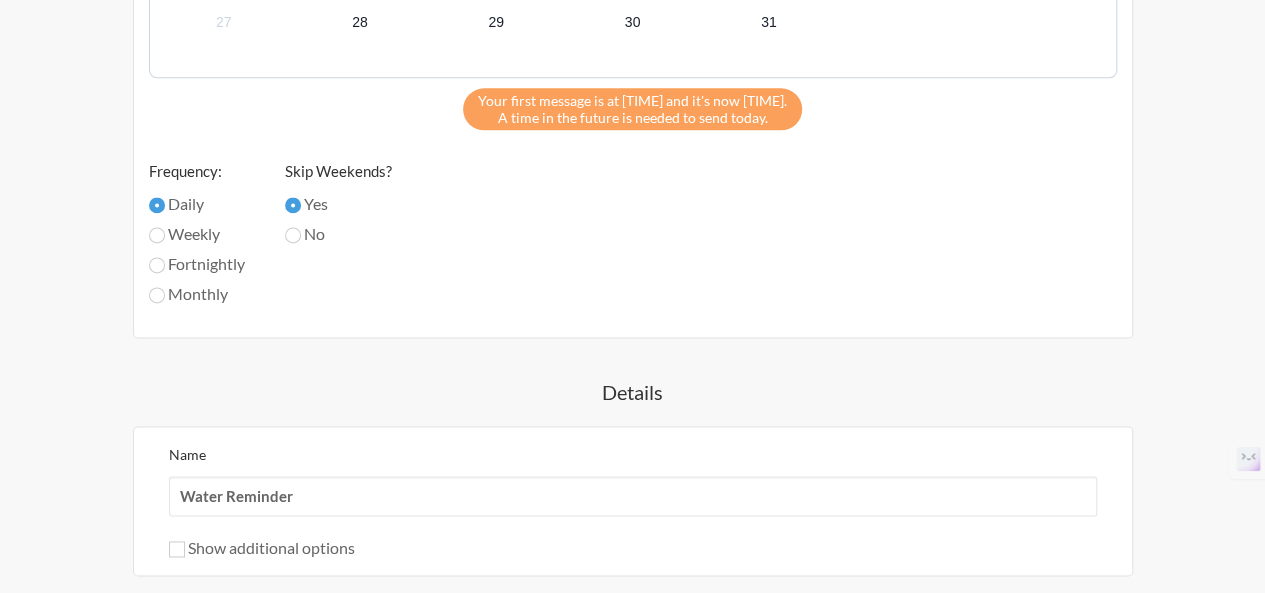 scroll, scrollTop: 1464, scrollLeft: 0, axis: vertical 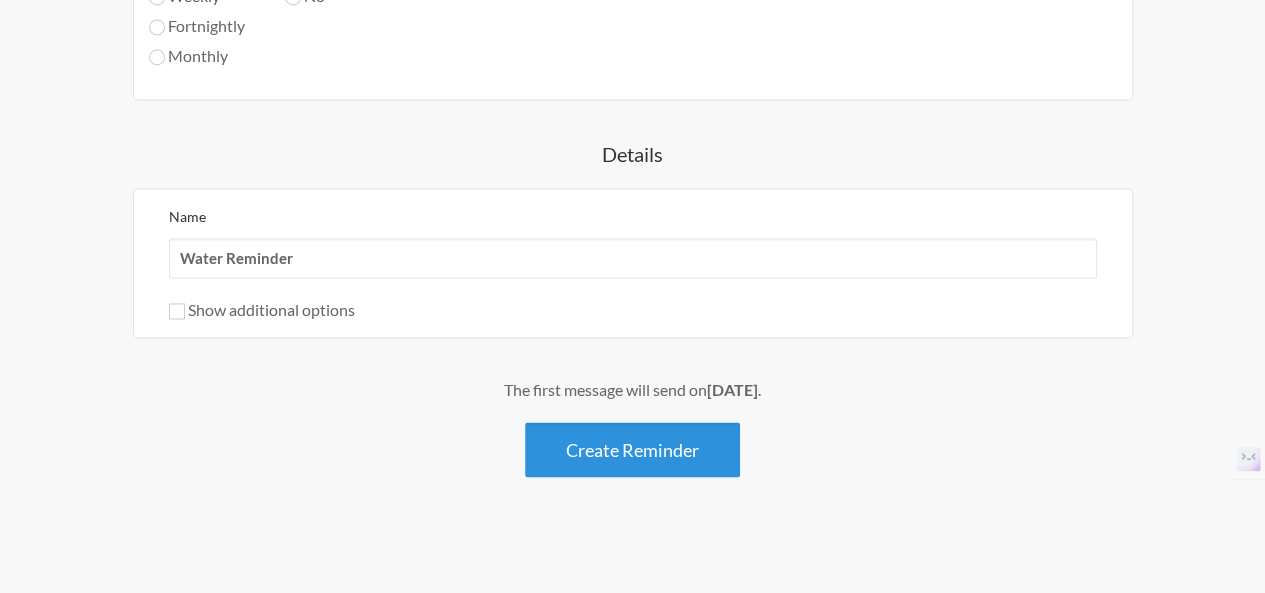 click on "Create Reminder" at bounding box center (632, 449) 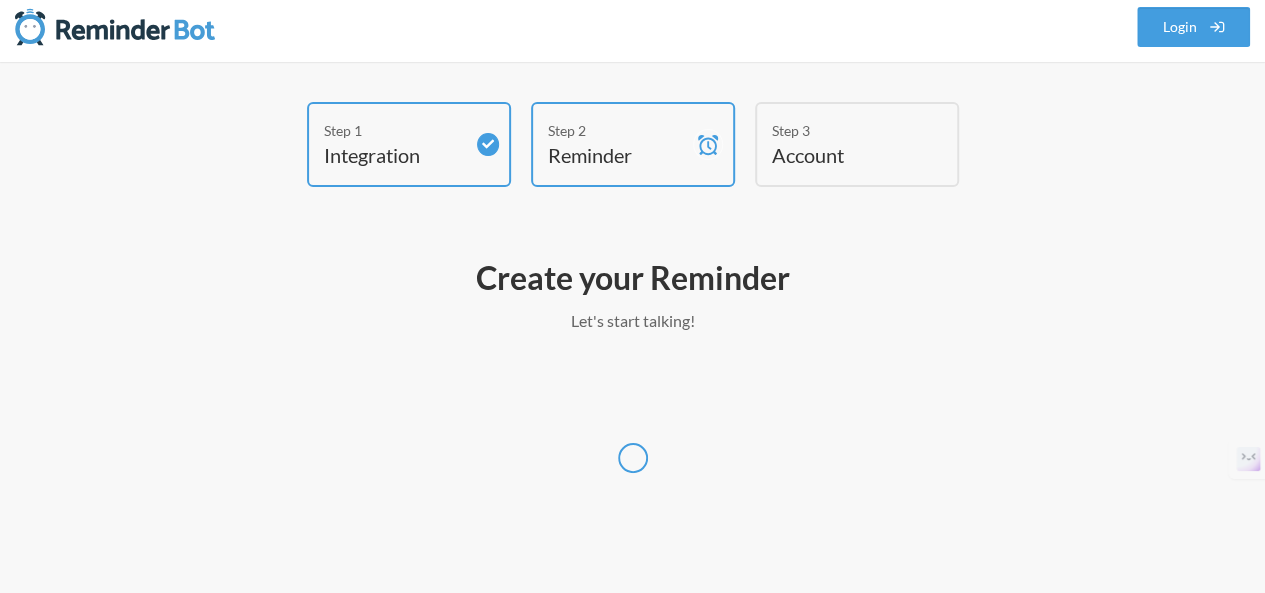 scroll, scrollTop: 7, scrollLeft: 0, axis: vertical 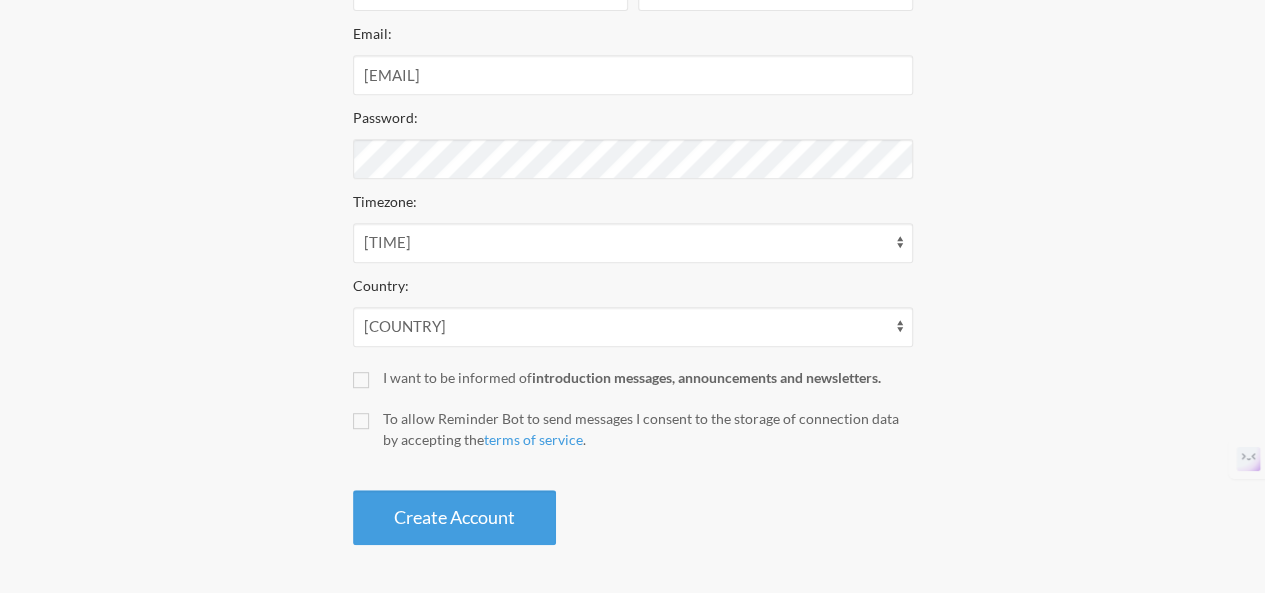 click on "To allow Reminder Bot to send messages I consent to the storage of connection data by accepting the  terms of service ." at bounding box center (633, 429) 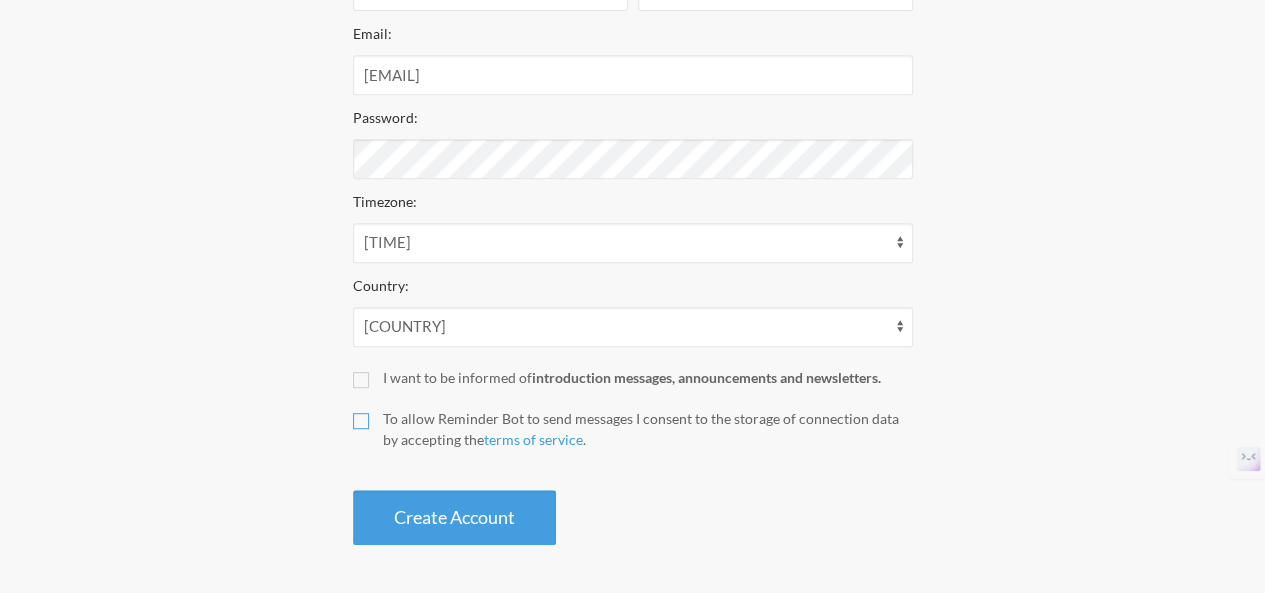 click on "To allow Reminder Bot to send messages I consent to the storage of connection data by accepting the  terms of service ." at bounding box center (361, 421) 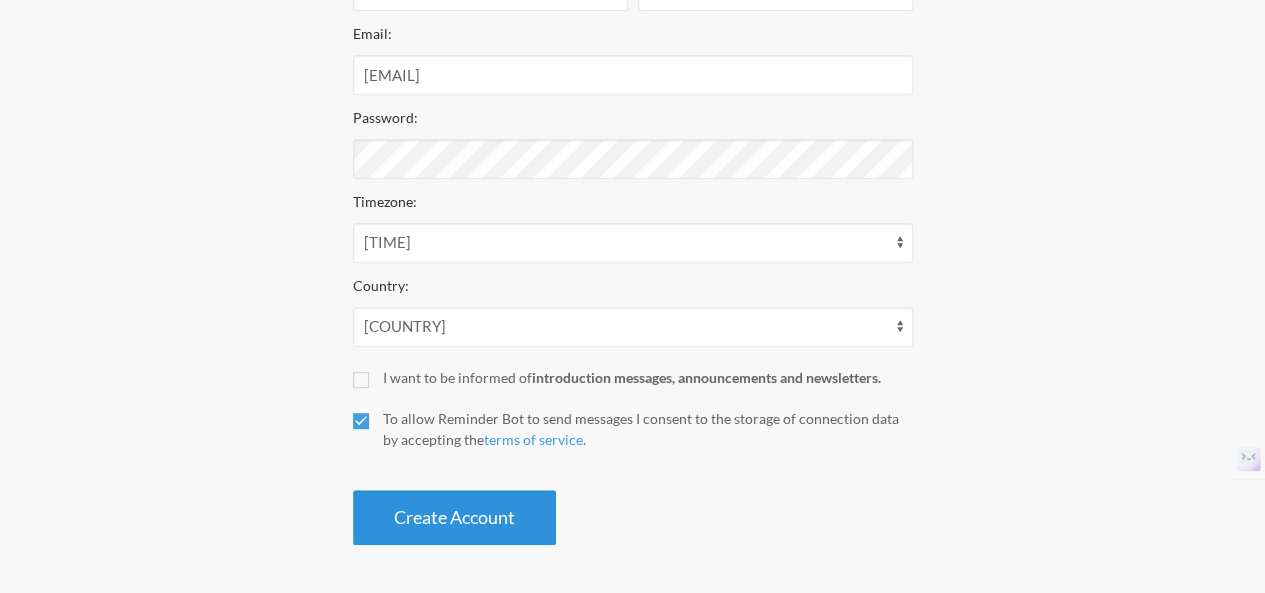 drag, startPoint x: 484, startPoint y: 553, endPoint x: 480, endPoint y: 541, distance: 12.649111 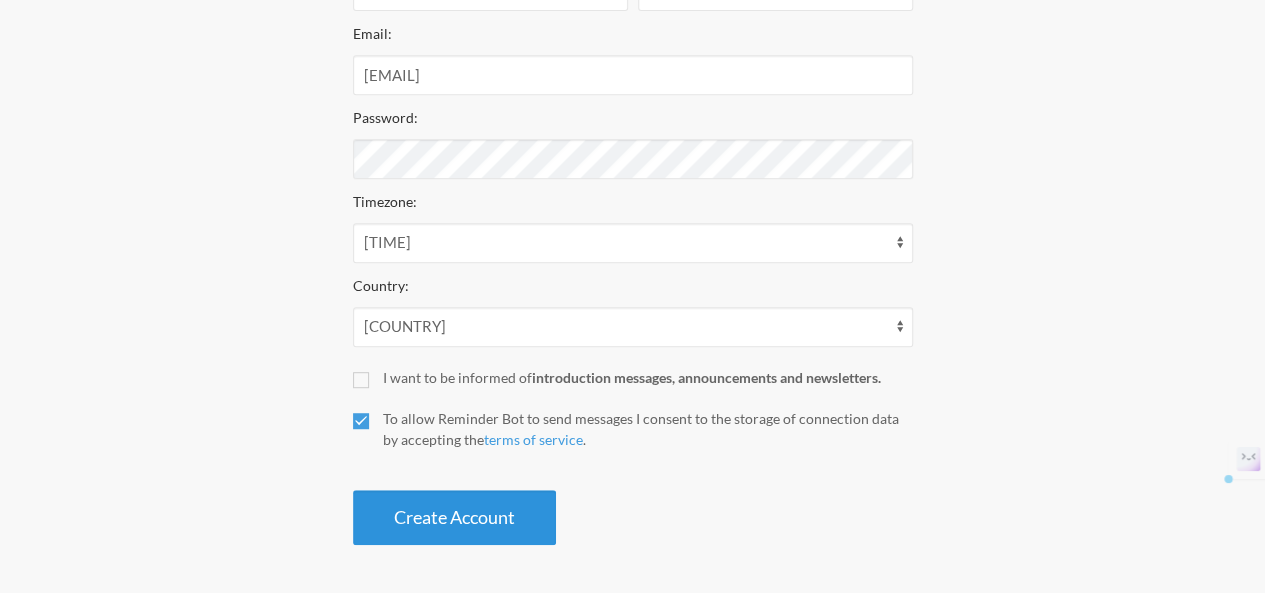 click on "Create Account" at bounding box center (454, 517) 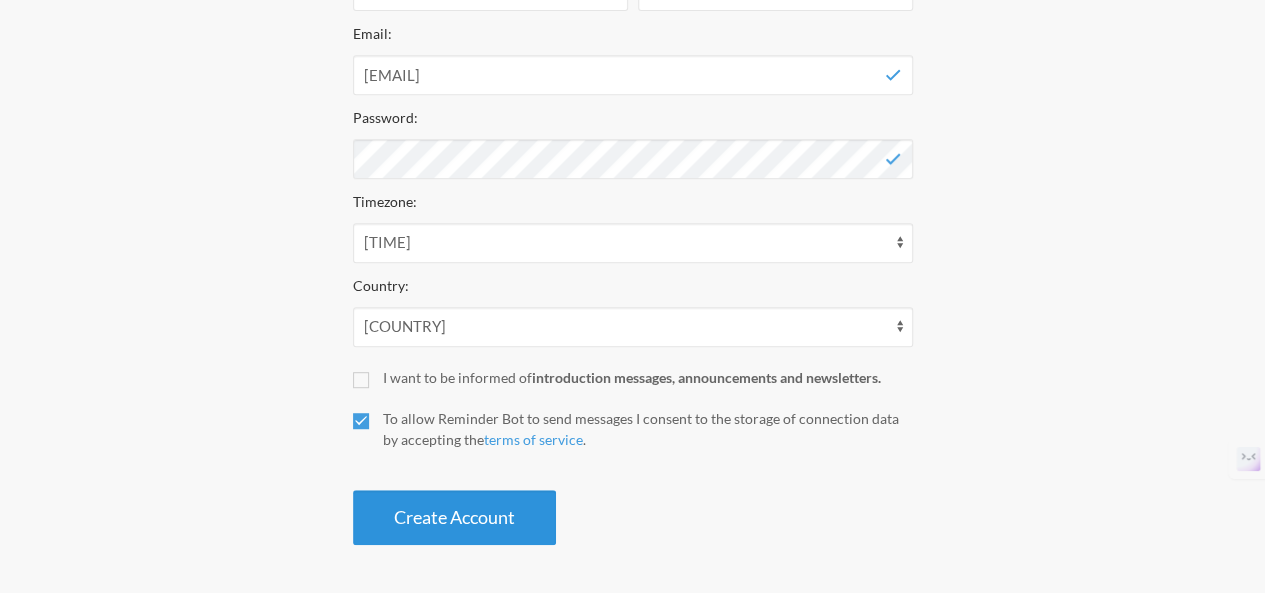 click on "Create Account" at bounding box center (454, 517) 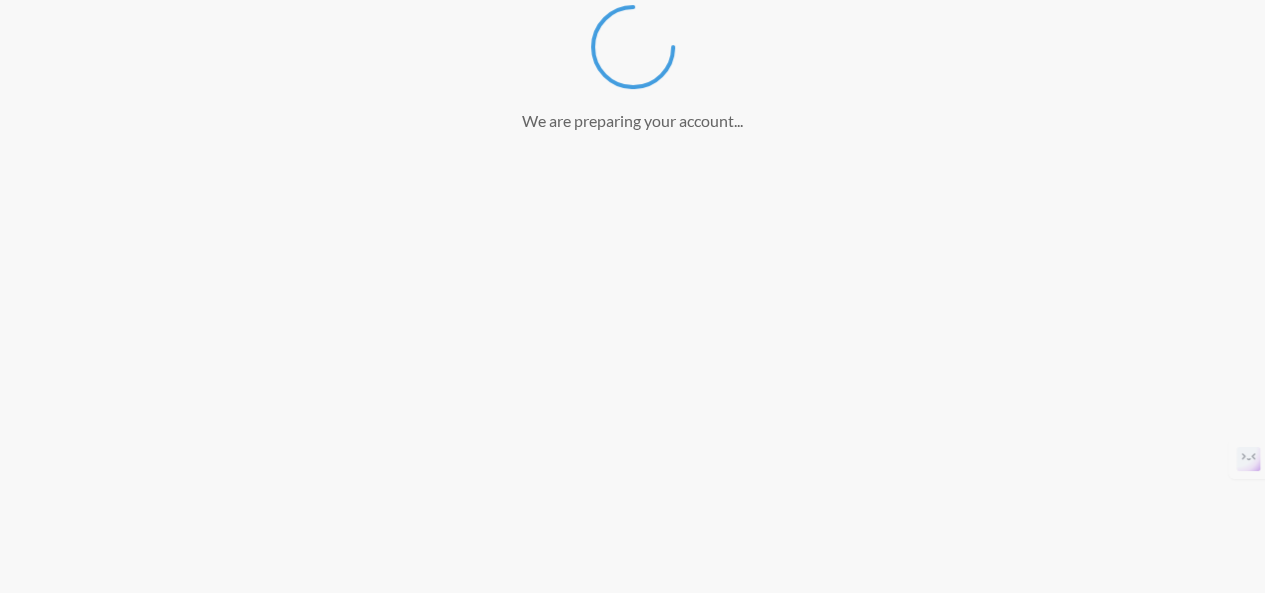 scroll, scrollTop: 369, scrollLeft: 0, axis: vertical 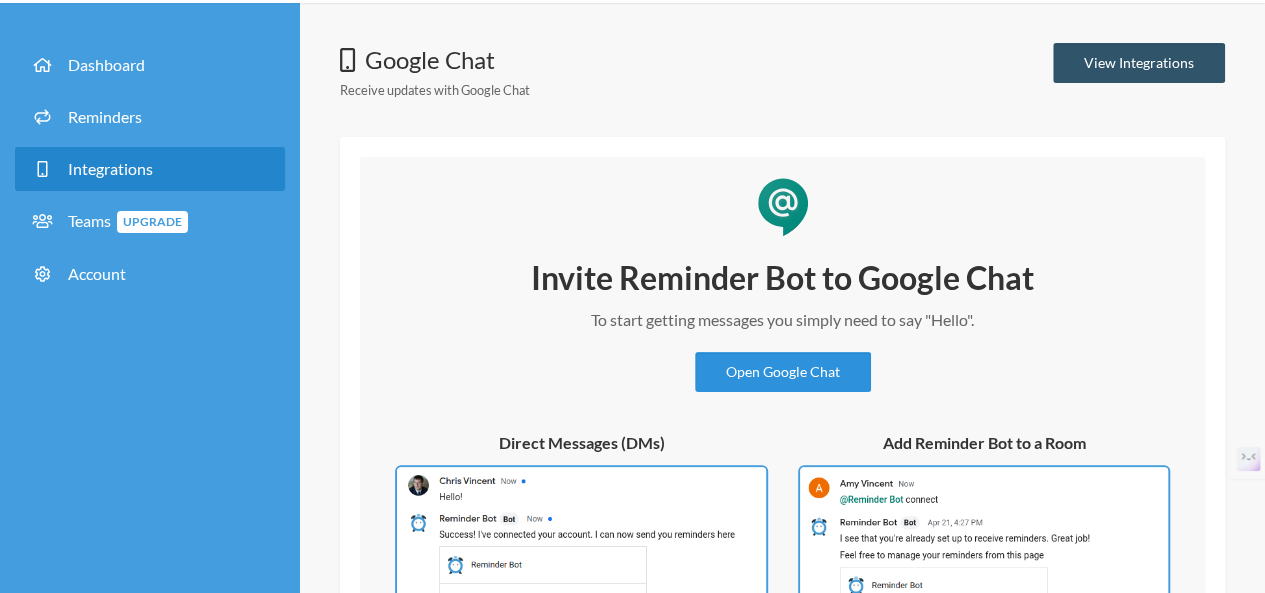click on "Open Google Chat" at bounding box center (783, 372) 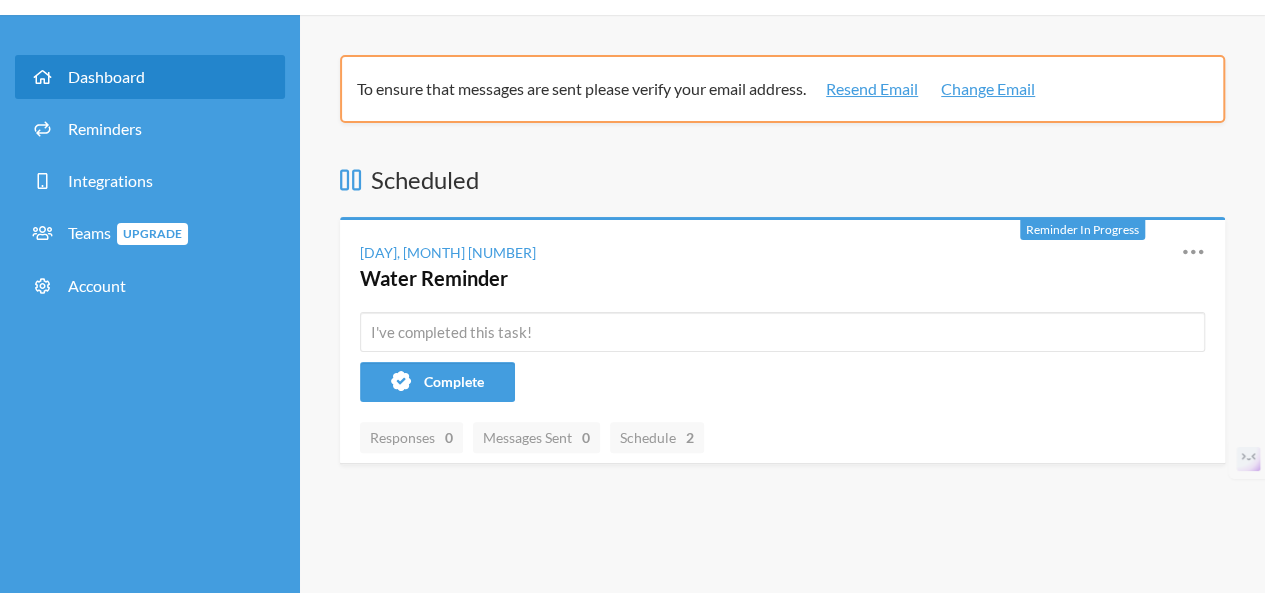 scroll, scrollTop: 0, scrollLeft: 0, axis: both 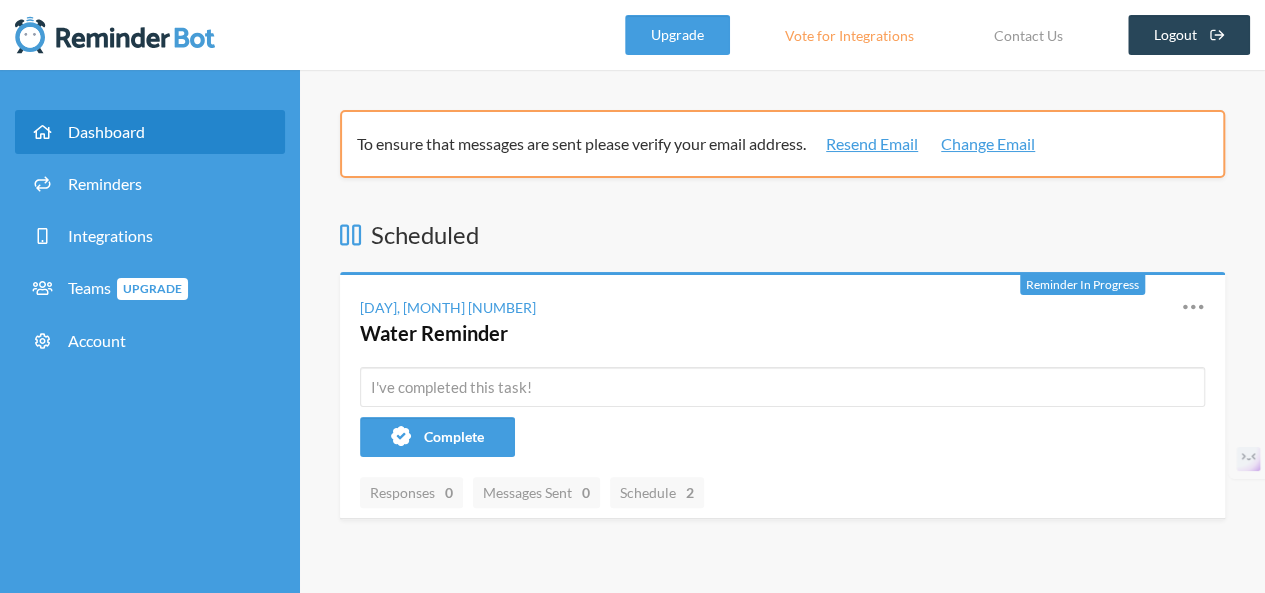 click on "Logout" at bounding box center (1189, 35) 